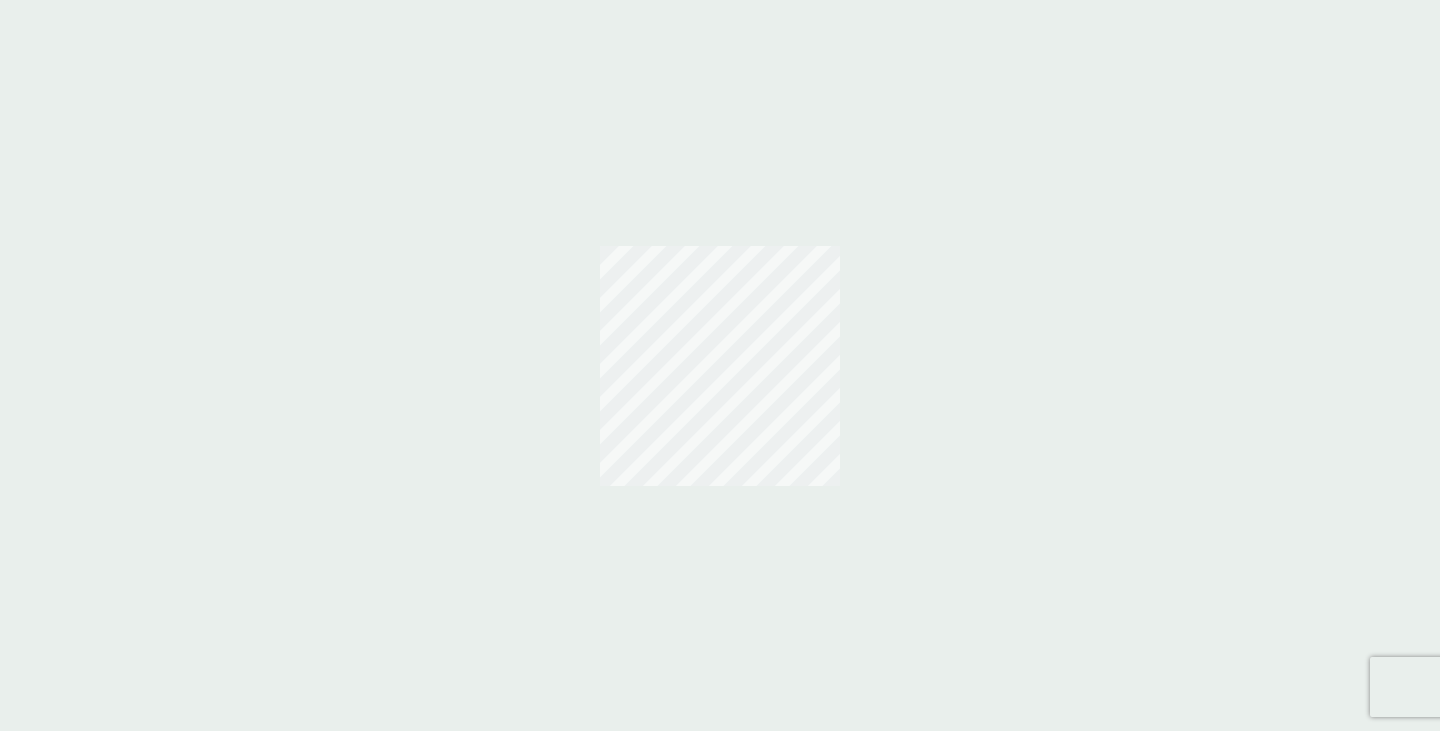 scroll, scrollTop: 0, scrollLeft: 0, axis: both 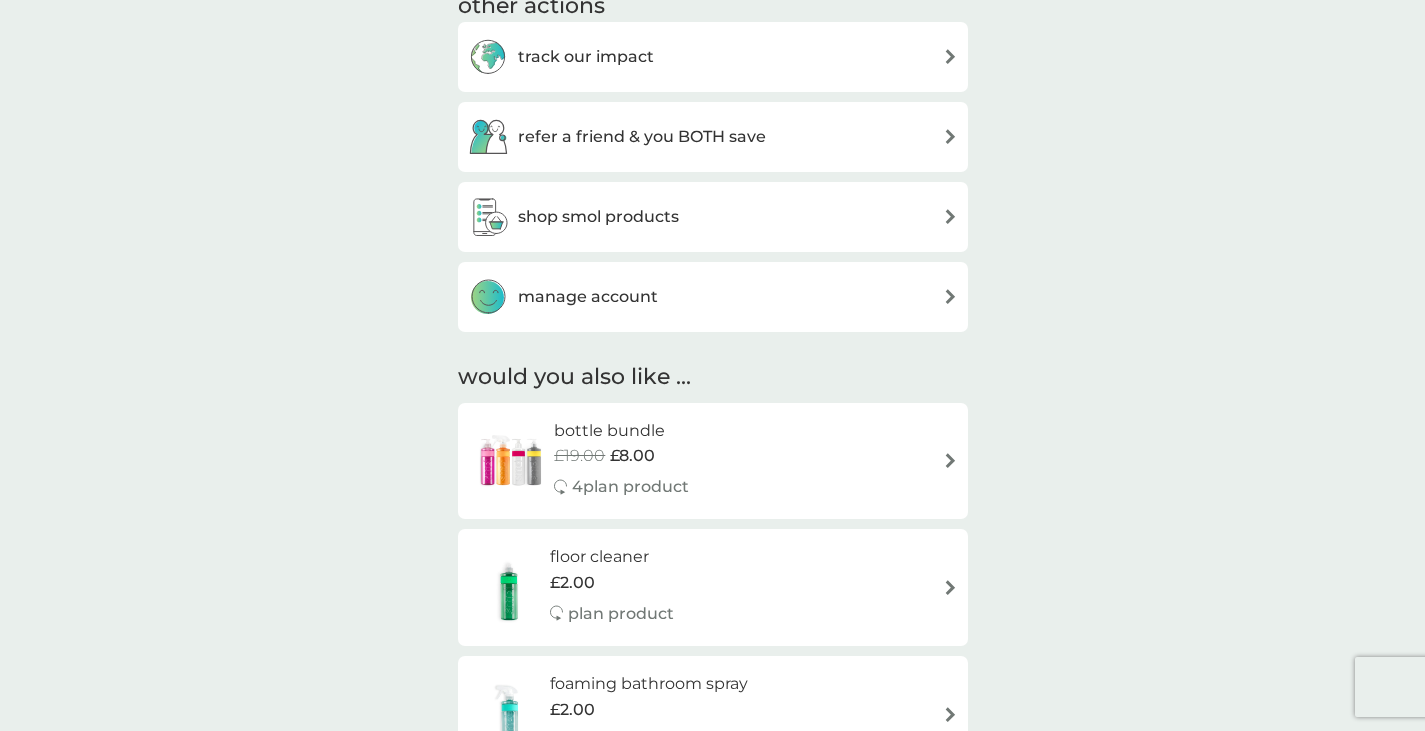 click on "manage account" at bounding box center [713, 297] 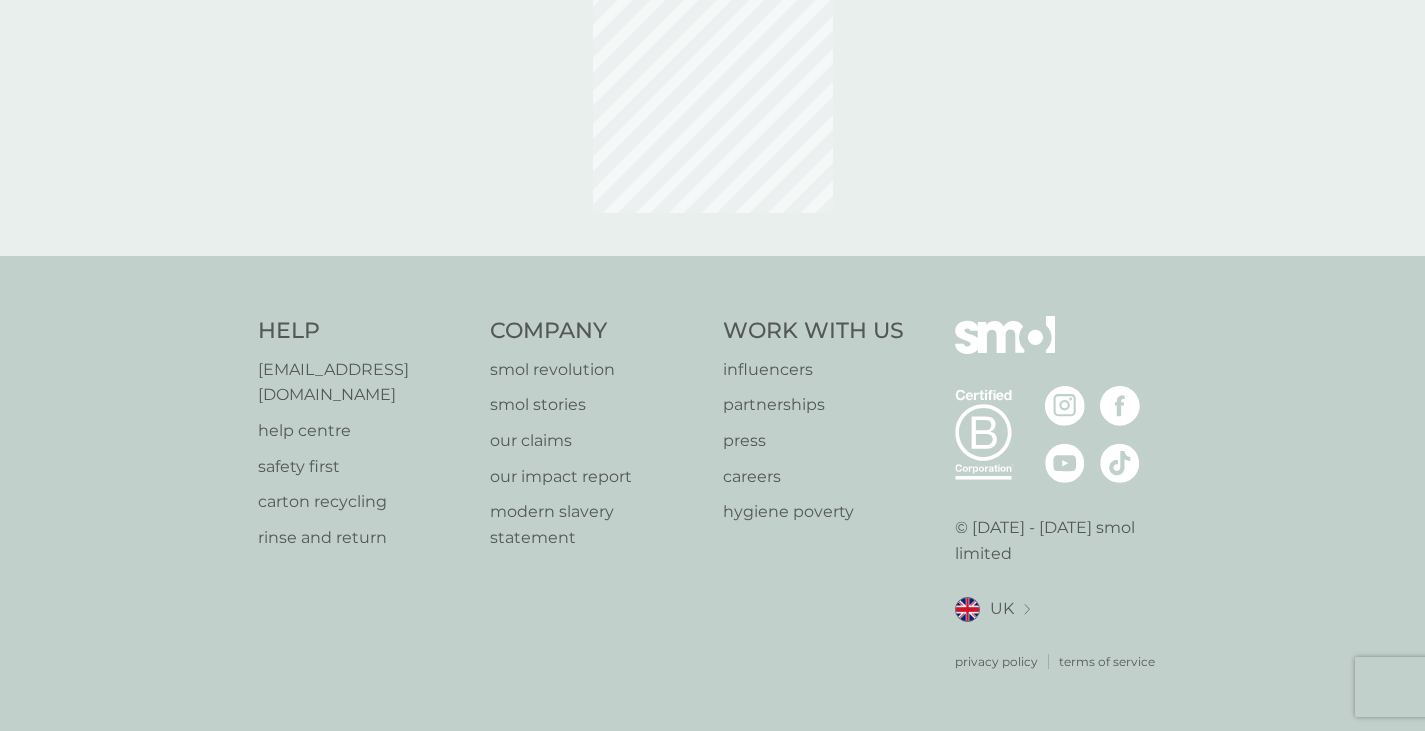 scroll, scrollTop: 0, scrollLeft: 0, axis: both 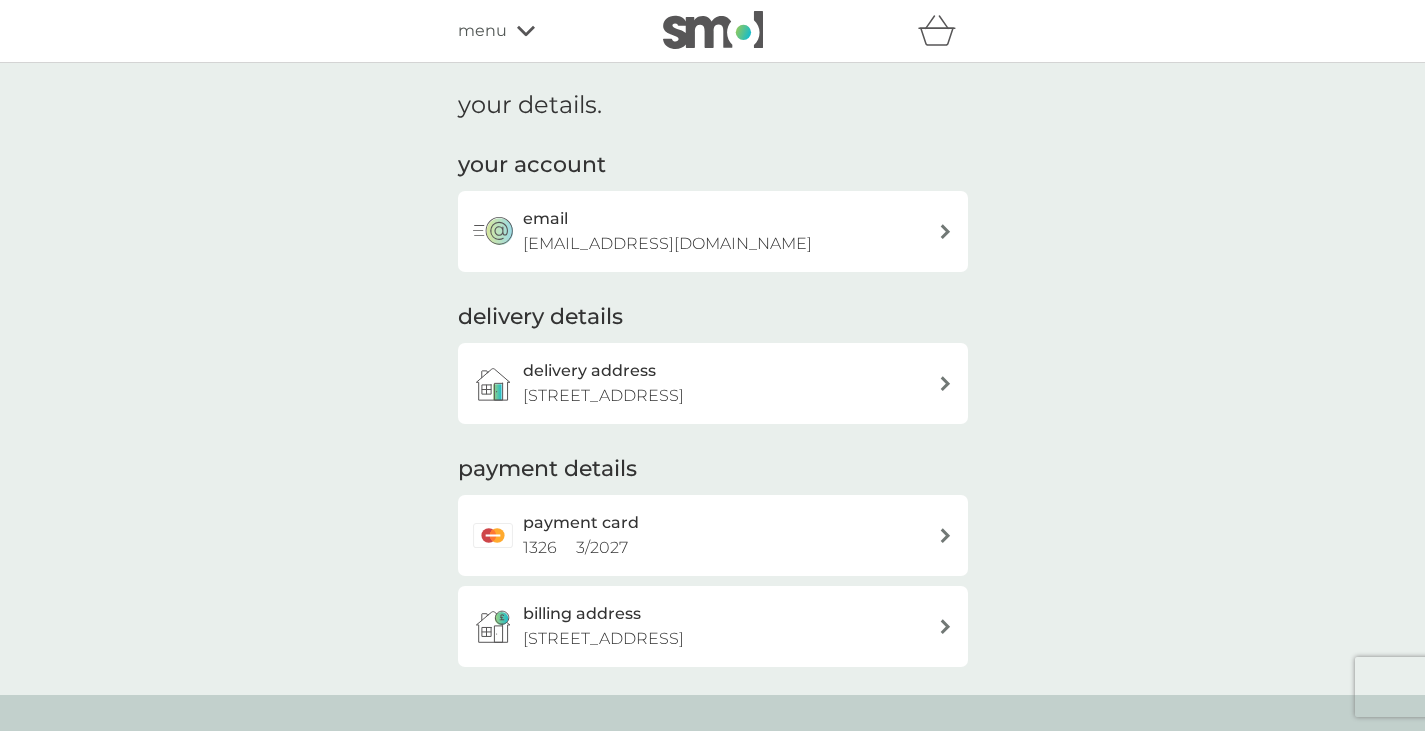 click on "83 Kew Bridge Court,  London, W4 3AF" at bounding box center (603, 395) 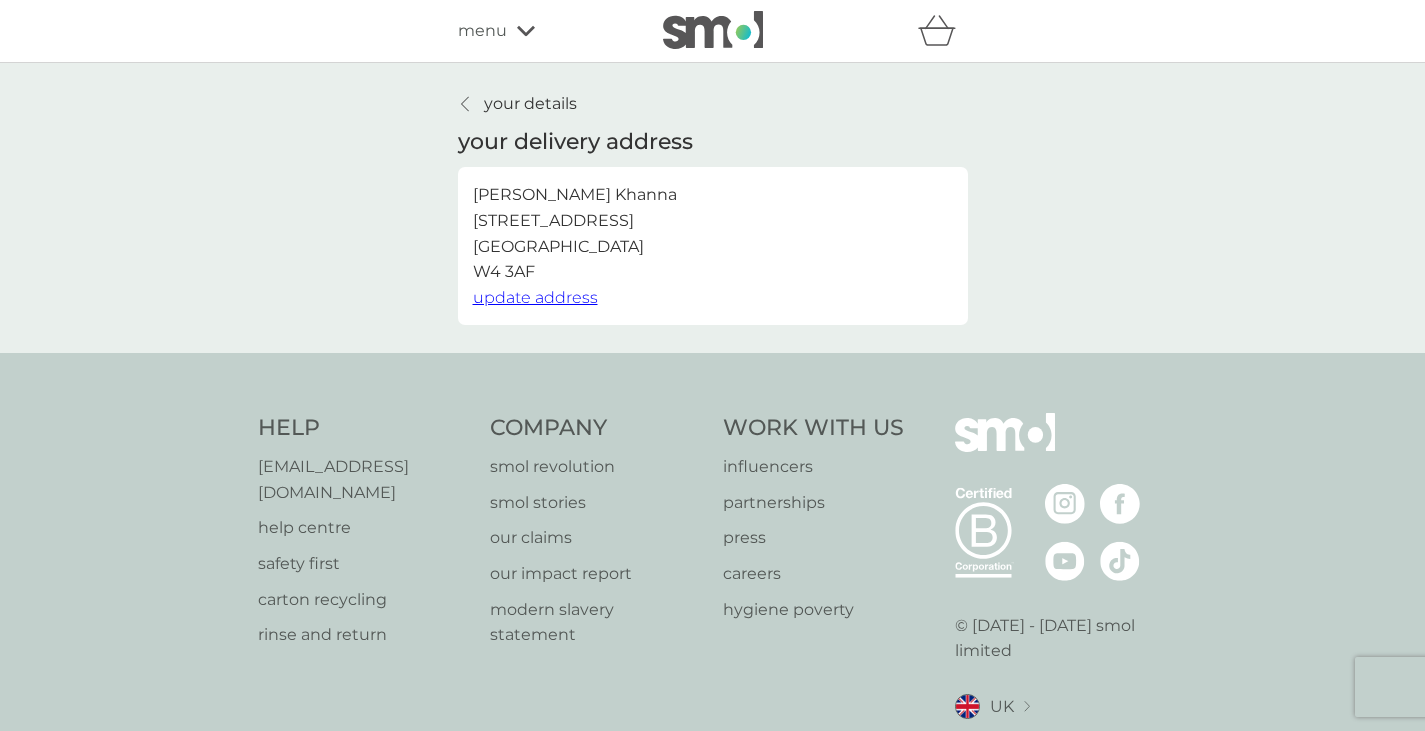 click on "update address" at bounding box center [535, 297] 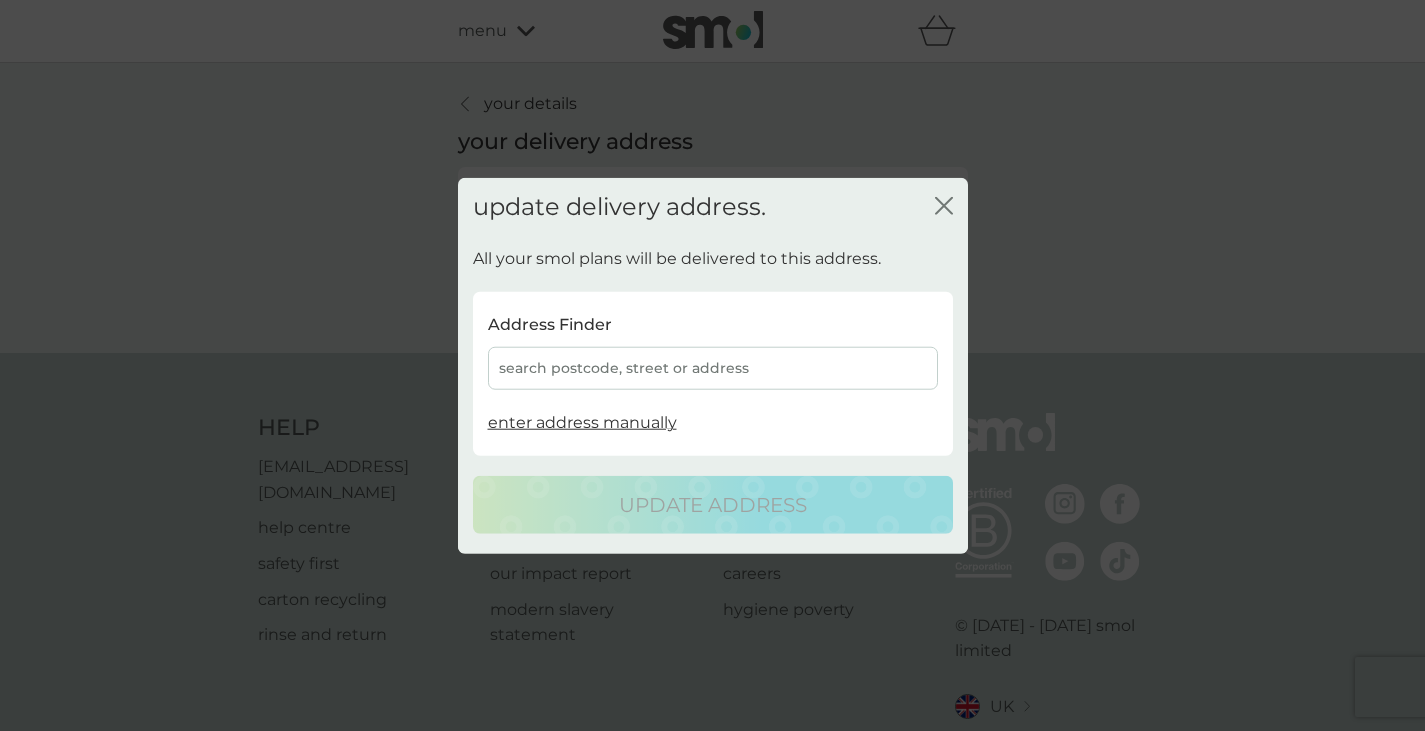 click on "search postcode, street or address" at bounding box center (713, 368) 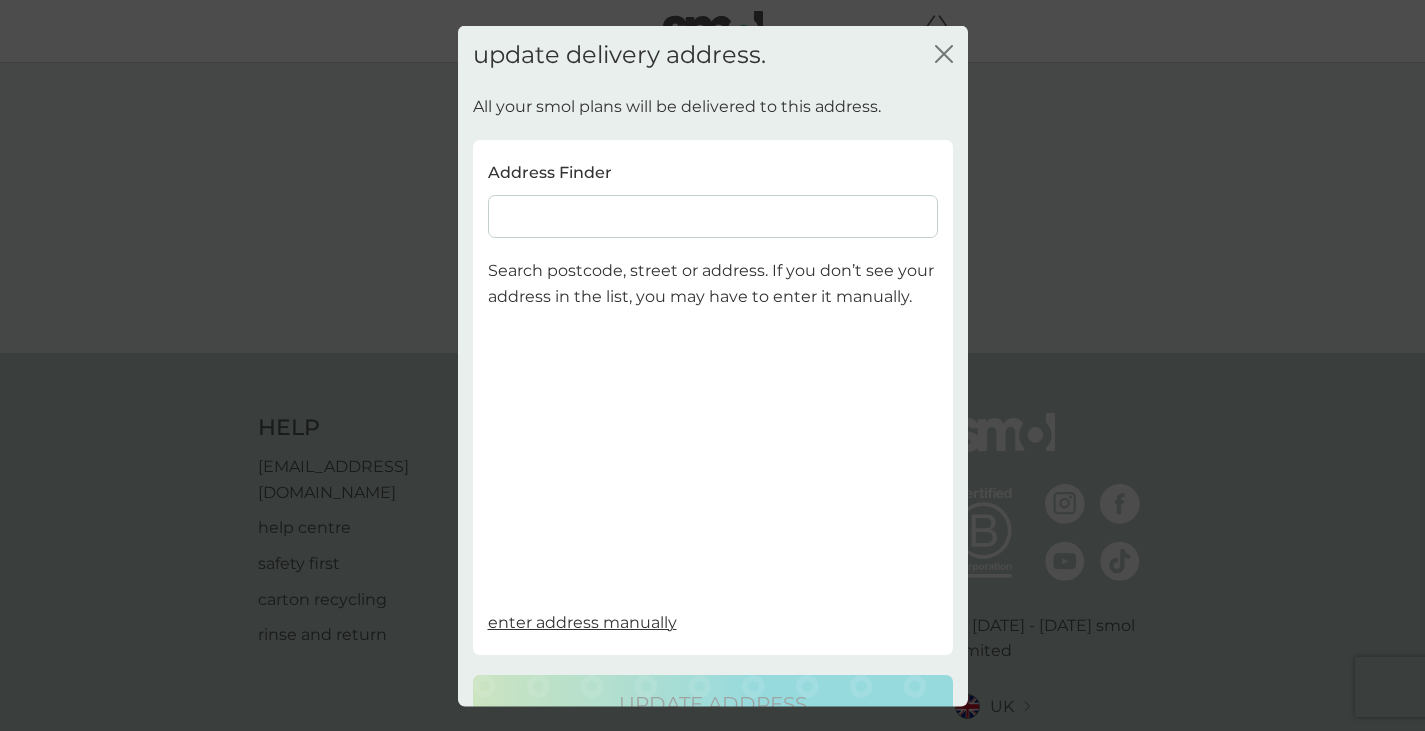 click on "Address Finder Search postcode, street or address. If you don’t see your address in the list, you may have to enter it manually." at bounding box center (713, 384) 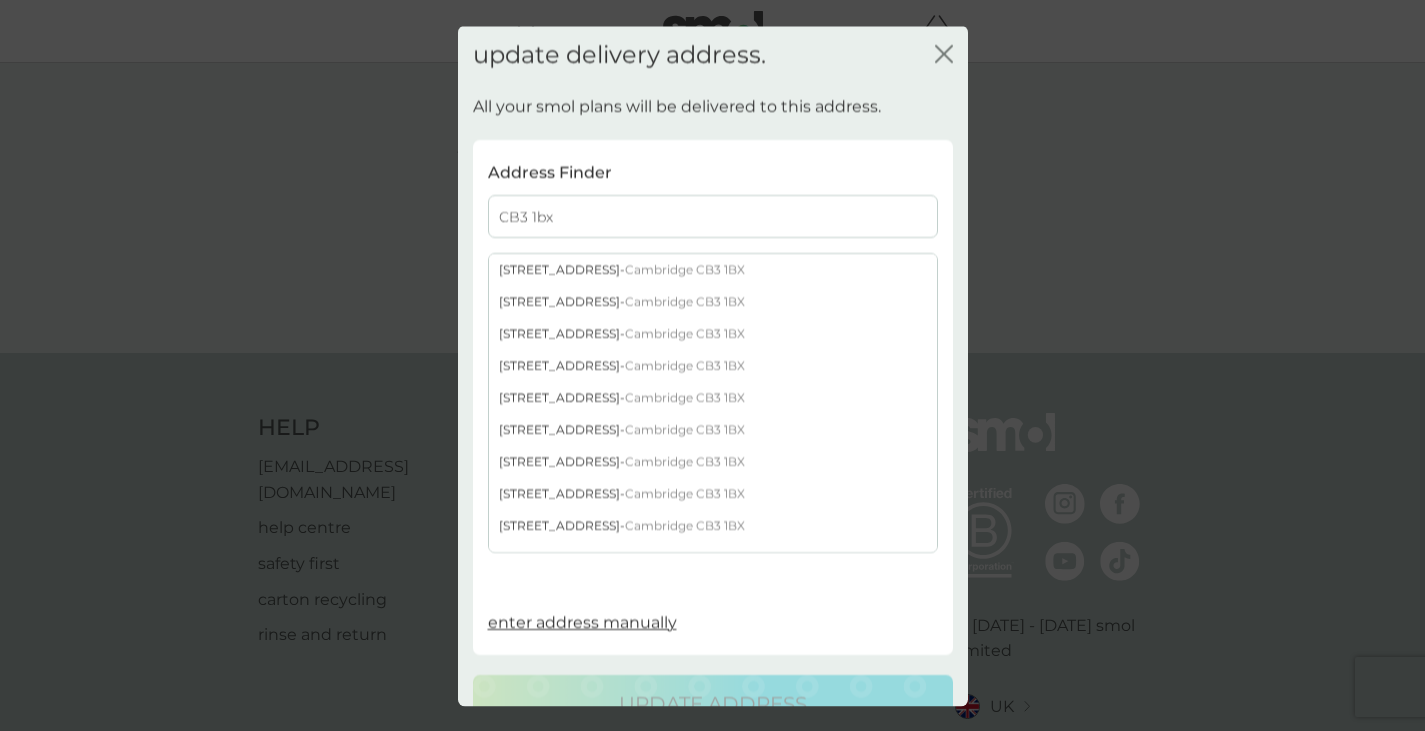 type on "CB3 1bx" 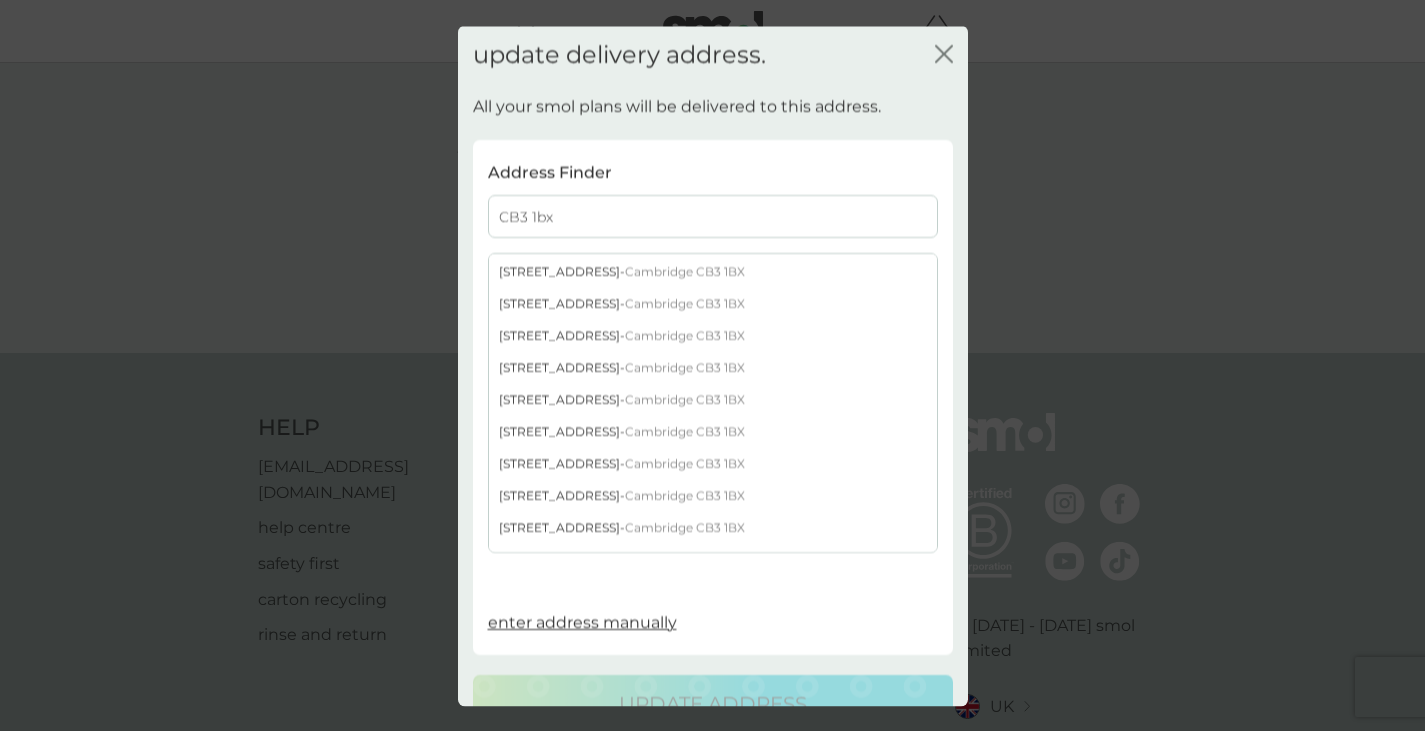 scroll, scrollTop: 553, scrollLeft: 0, axis: vertical 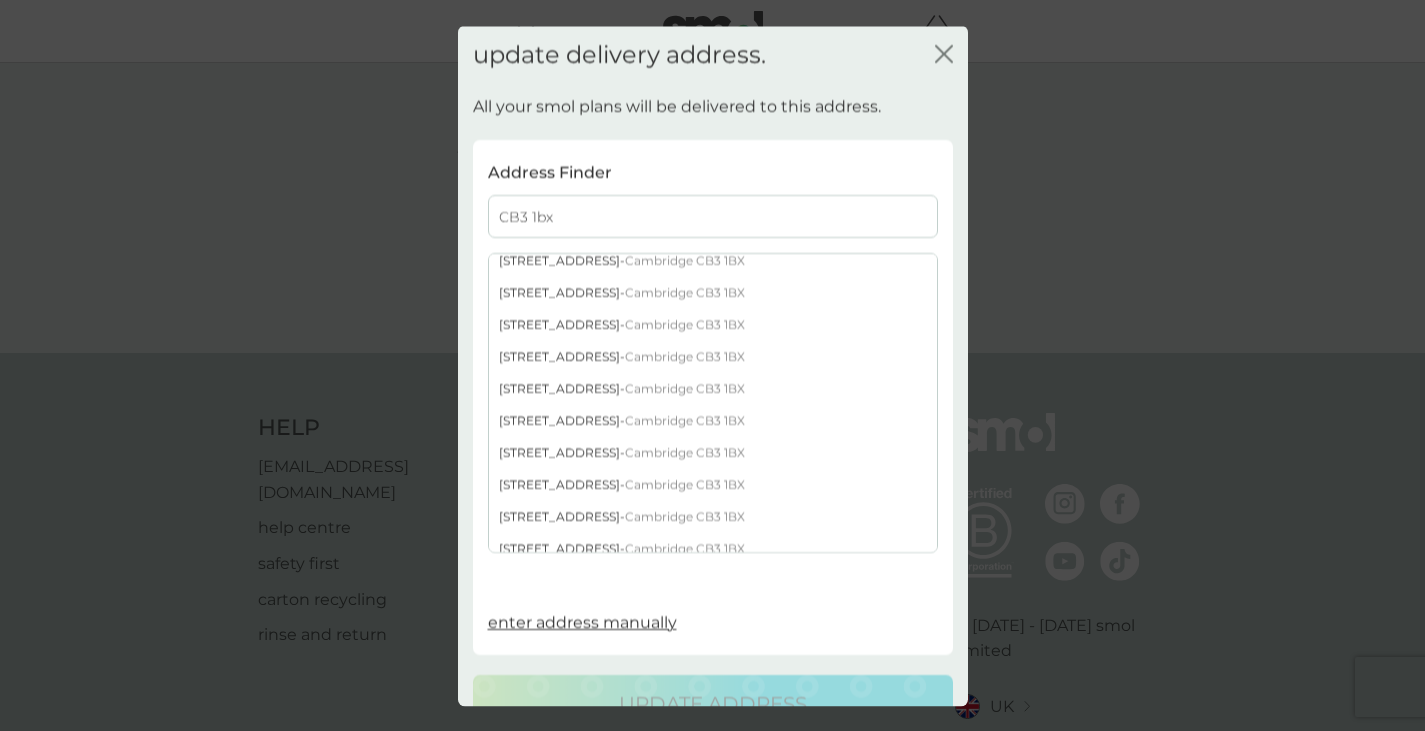 click on "Cambridge CB3 1BX" at bounding box center (685, 484) 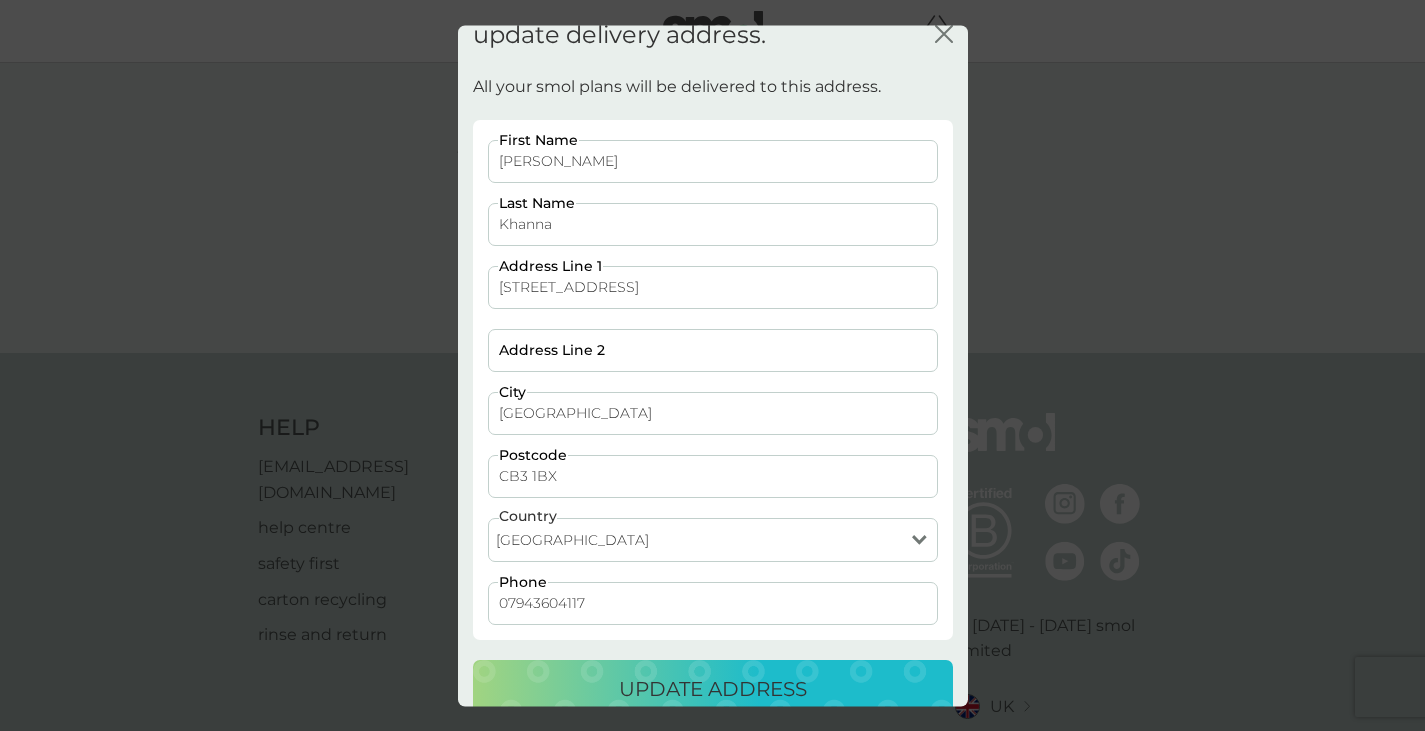 scroll, scrollTop: 50, scrollLeft: 0, axis: vertical 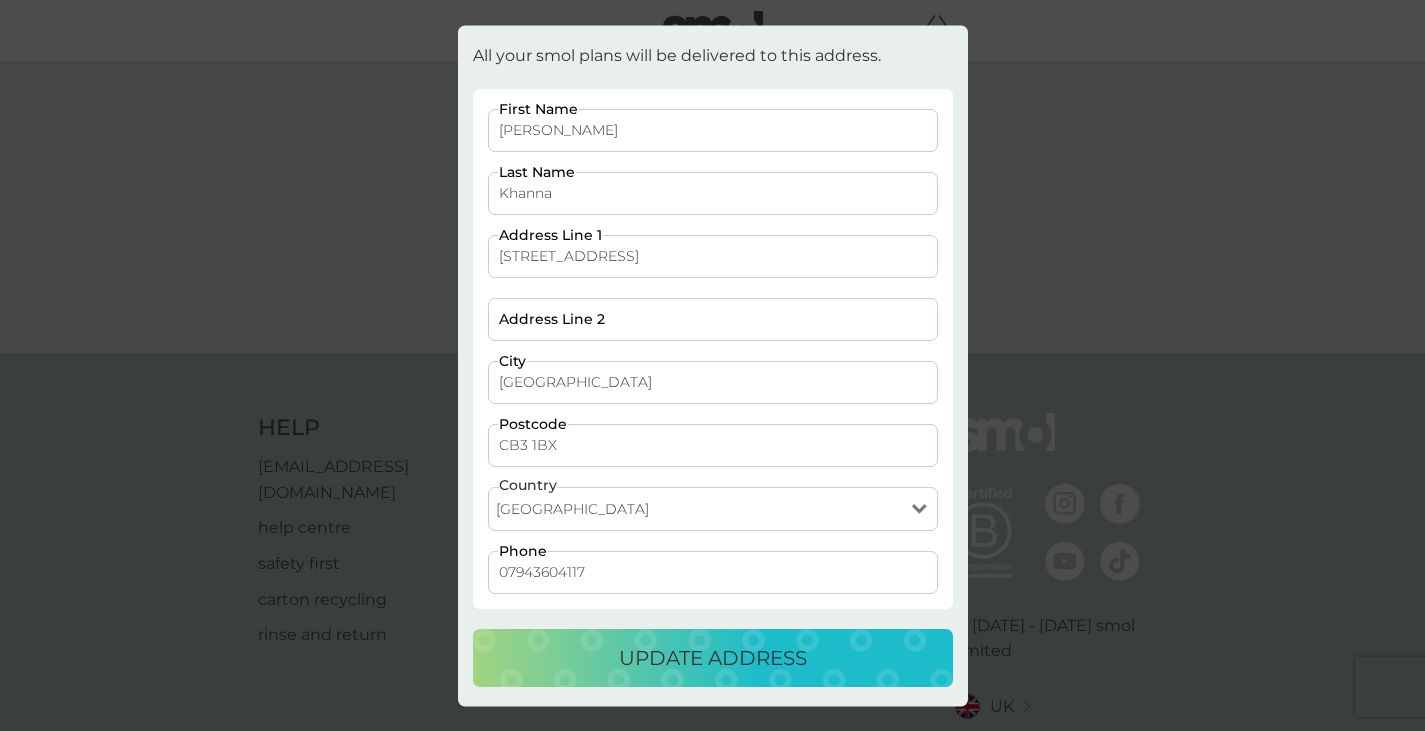 click on "update address" at bounding box center (713, 658) 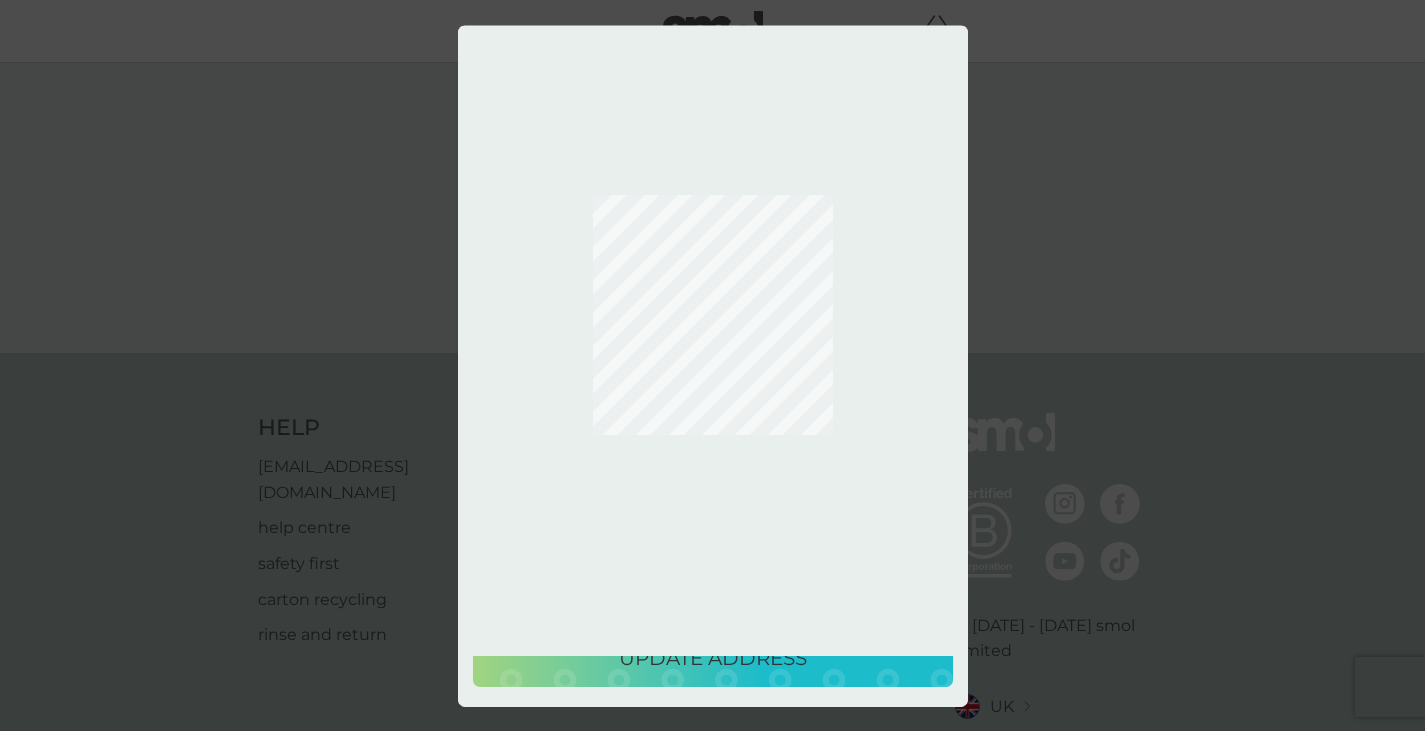 scroll, scrollTop: 0, scrollLeft: 0, axis: both 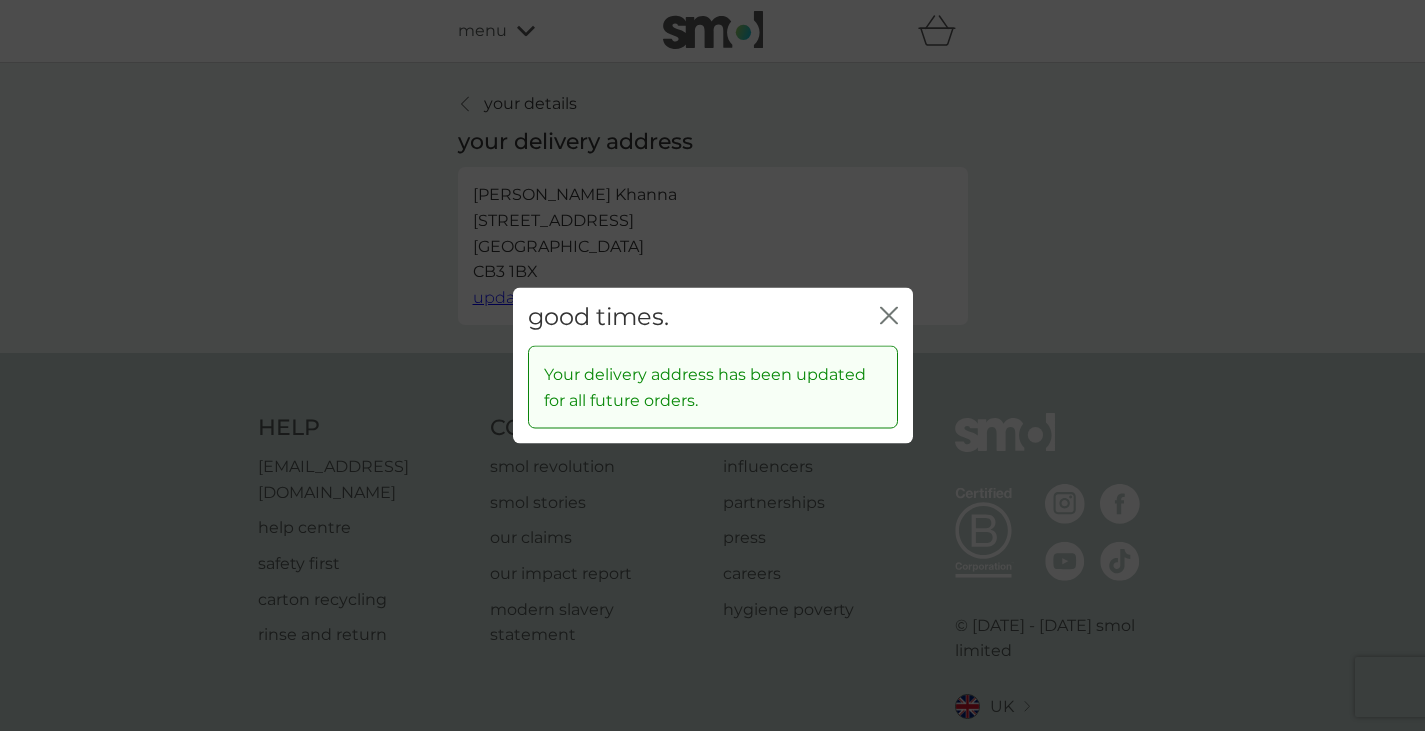 click 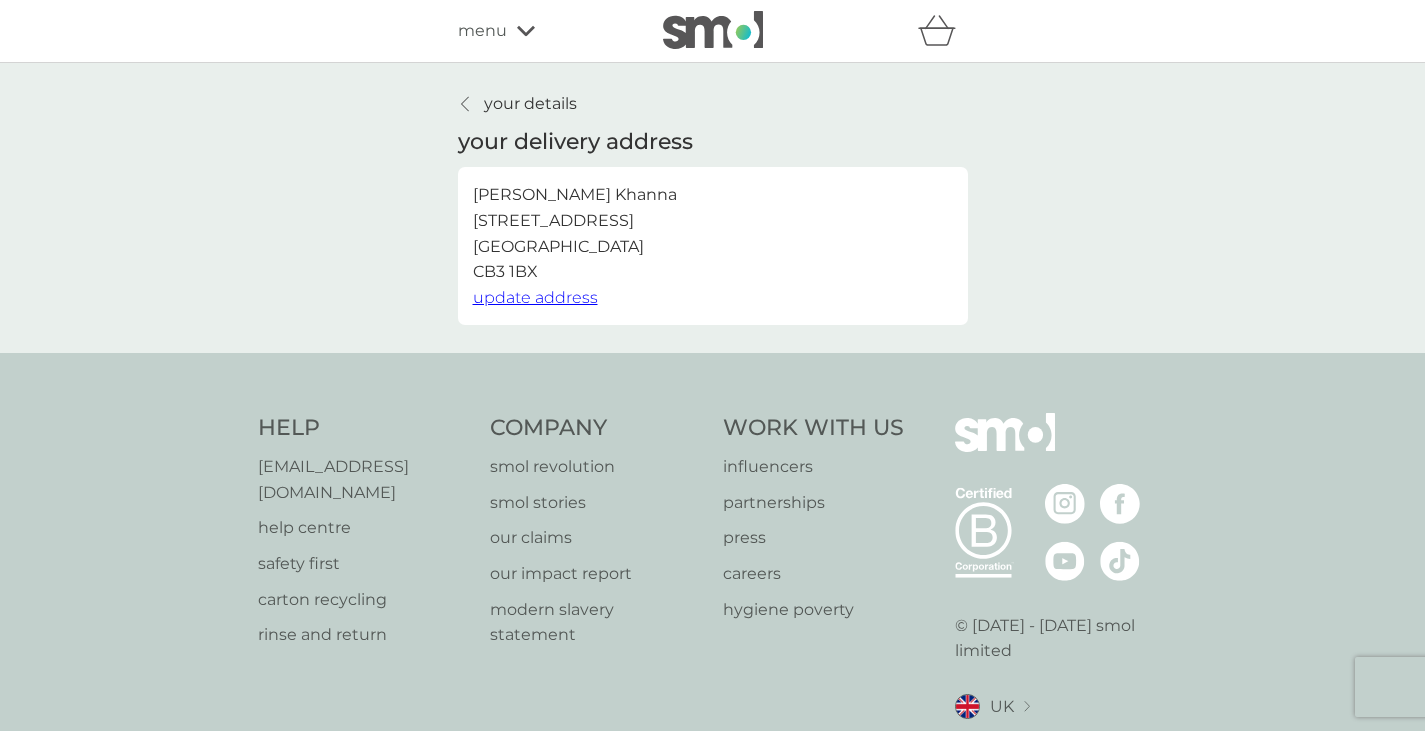 click on "your details" at bounding box center [530, 104] 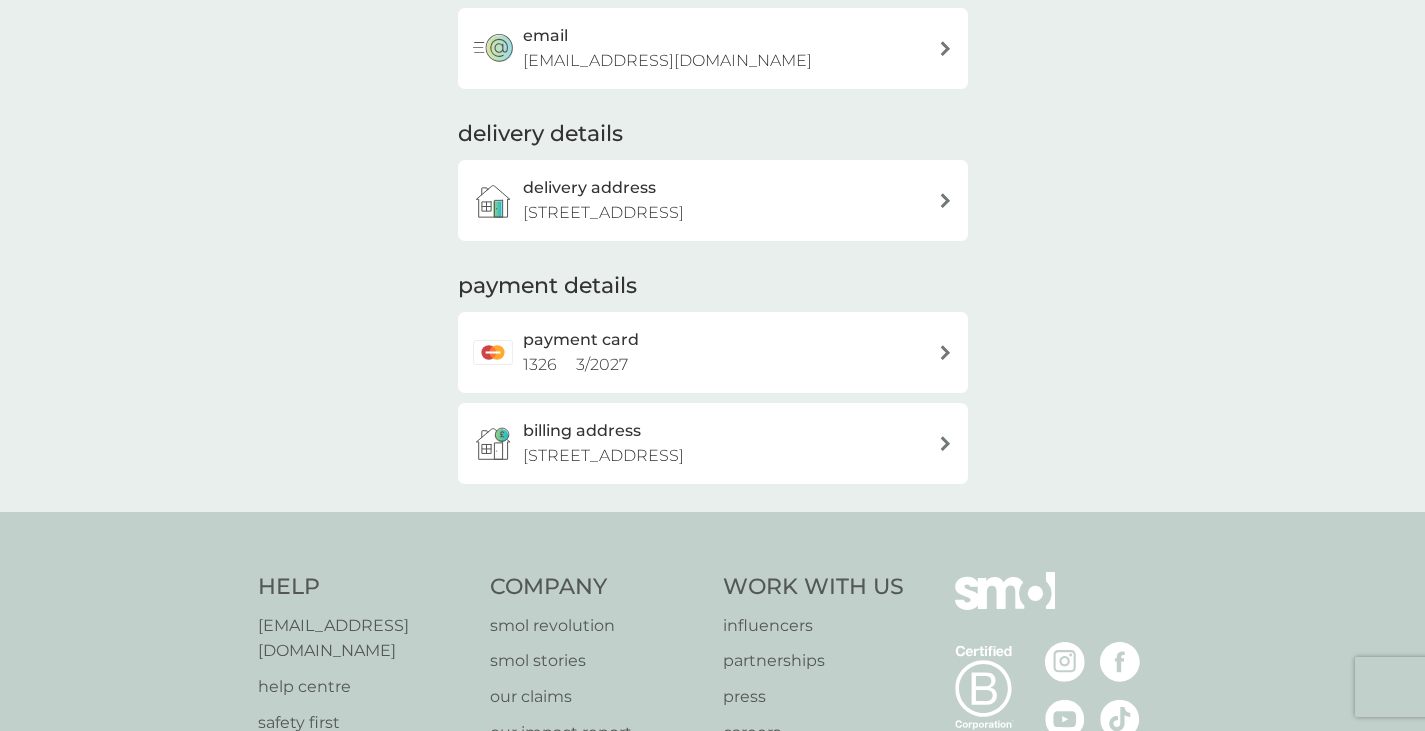 scroll, scrollTop: 0, scrollLeft: 0, axis: both 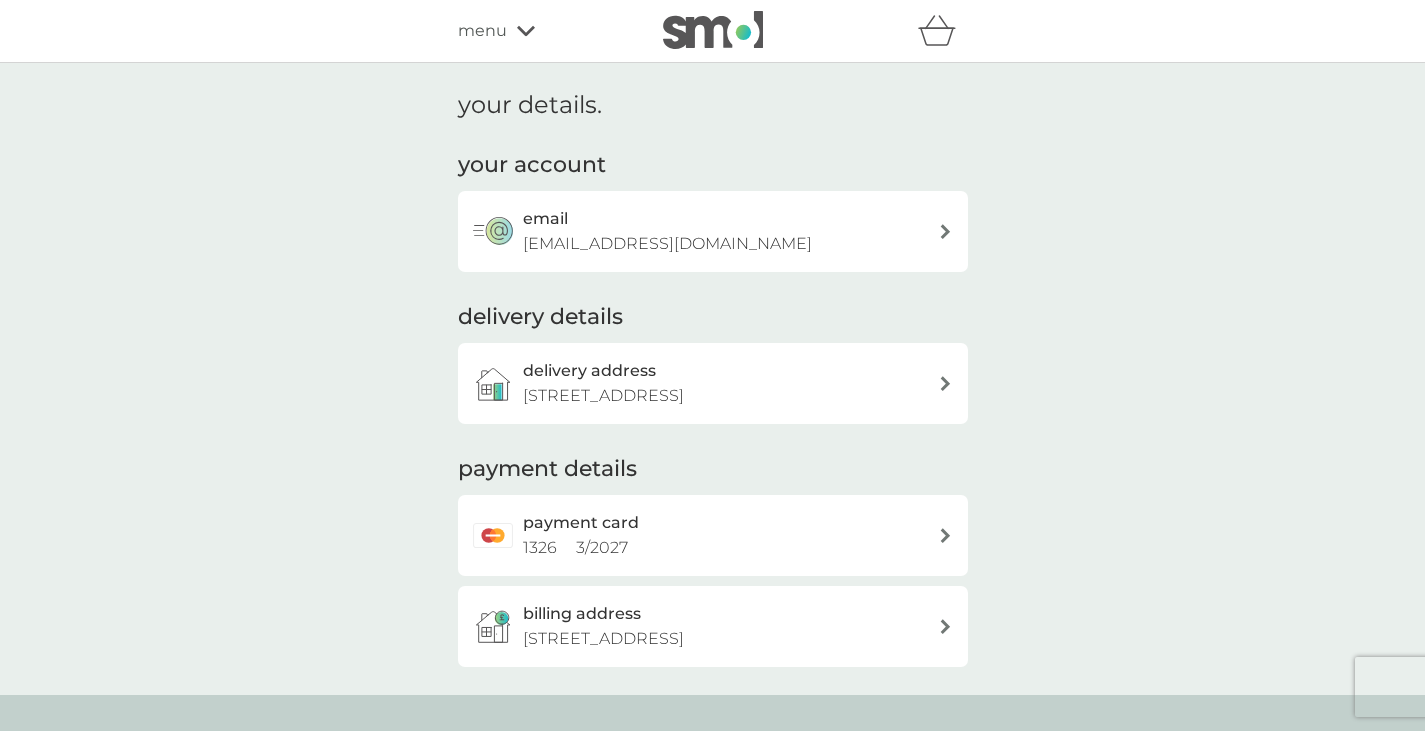 click on "menu" at bounding box center (482, 31) 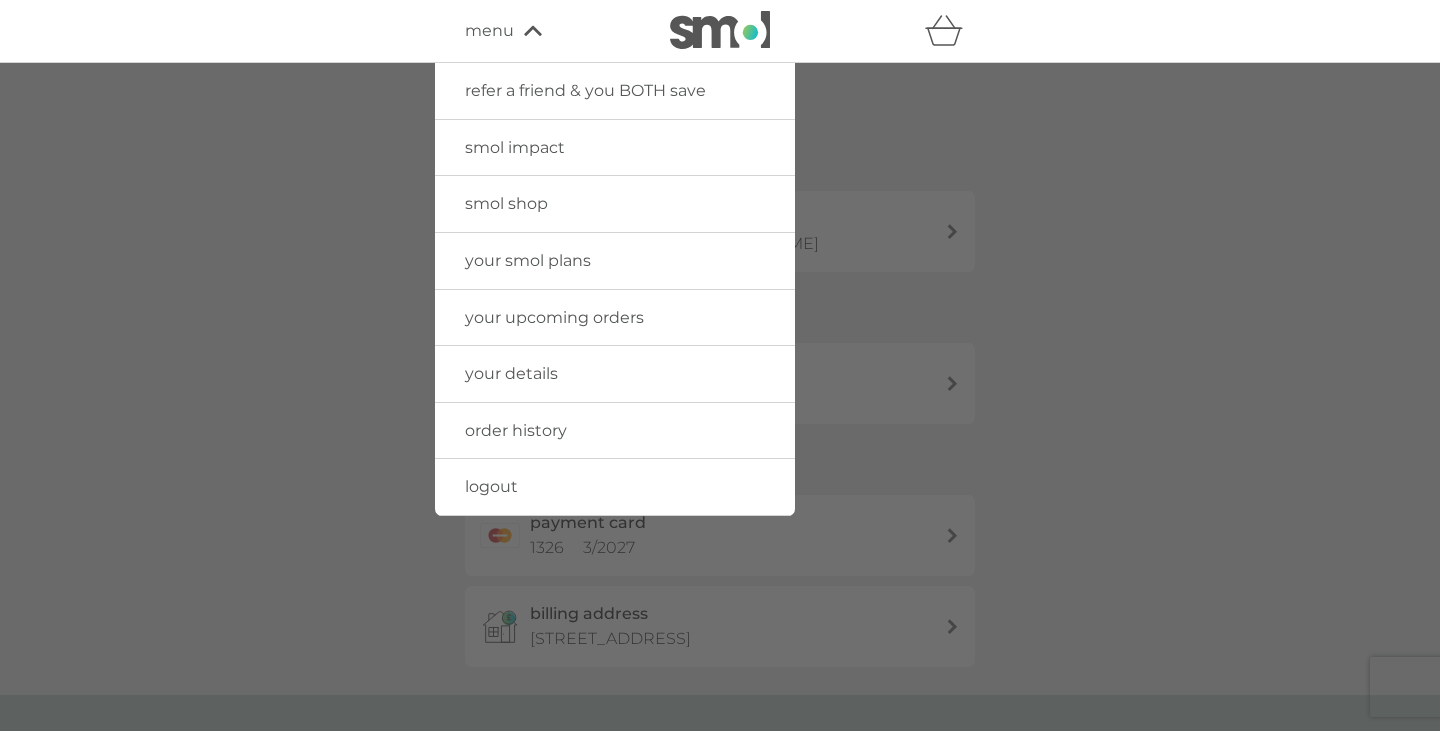 click on "order history" at bounding box center (516, 430) 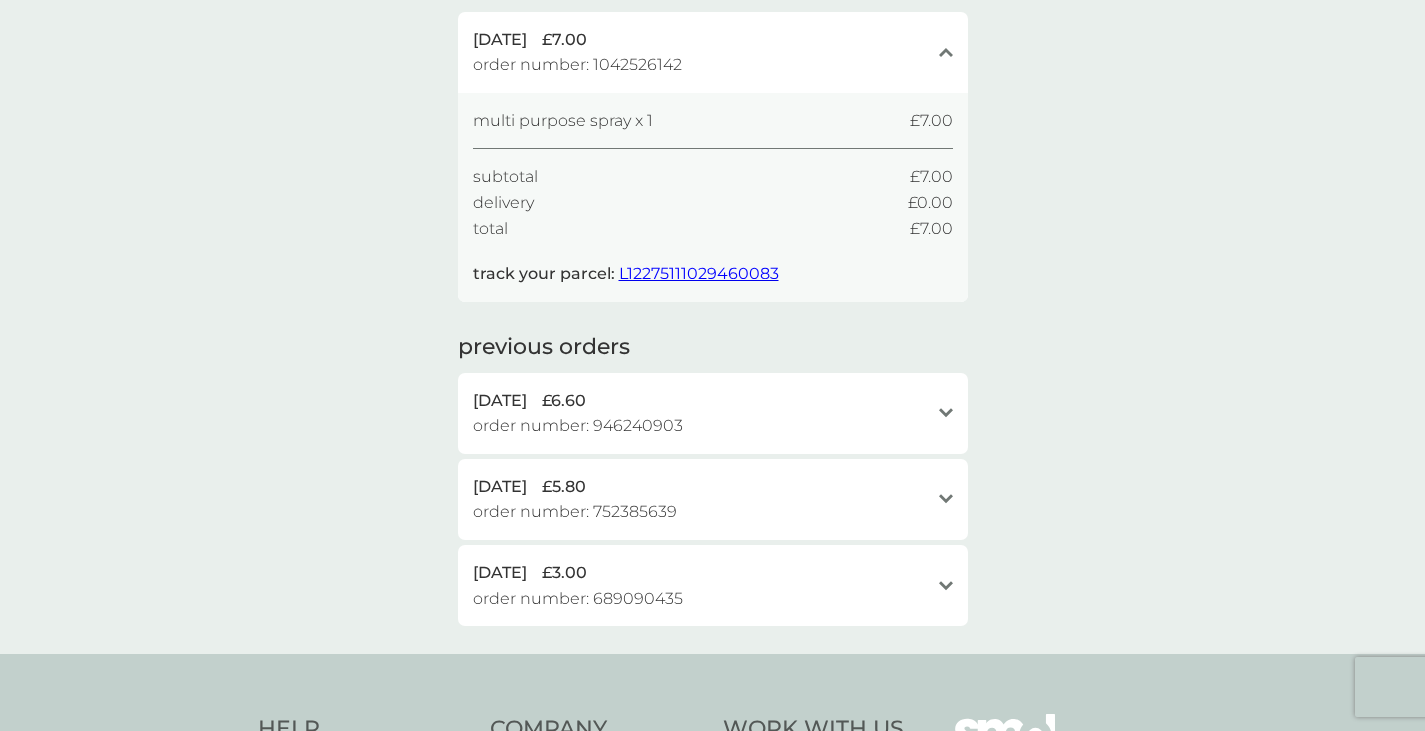 scroll, scrollTop: 180, scrollLeft: 0, axis: vertical 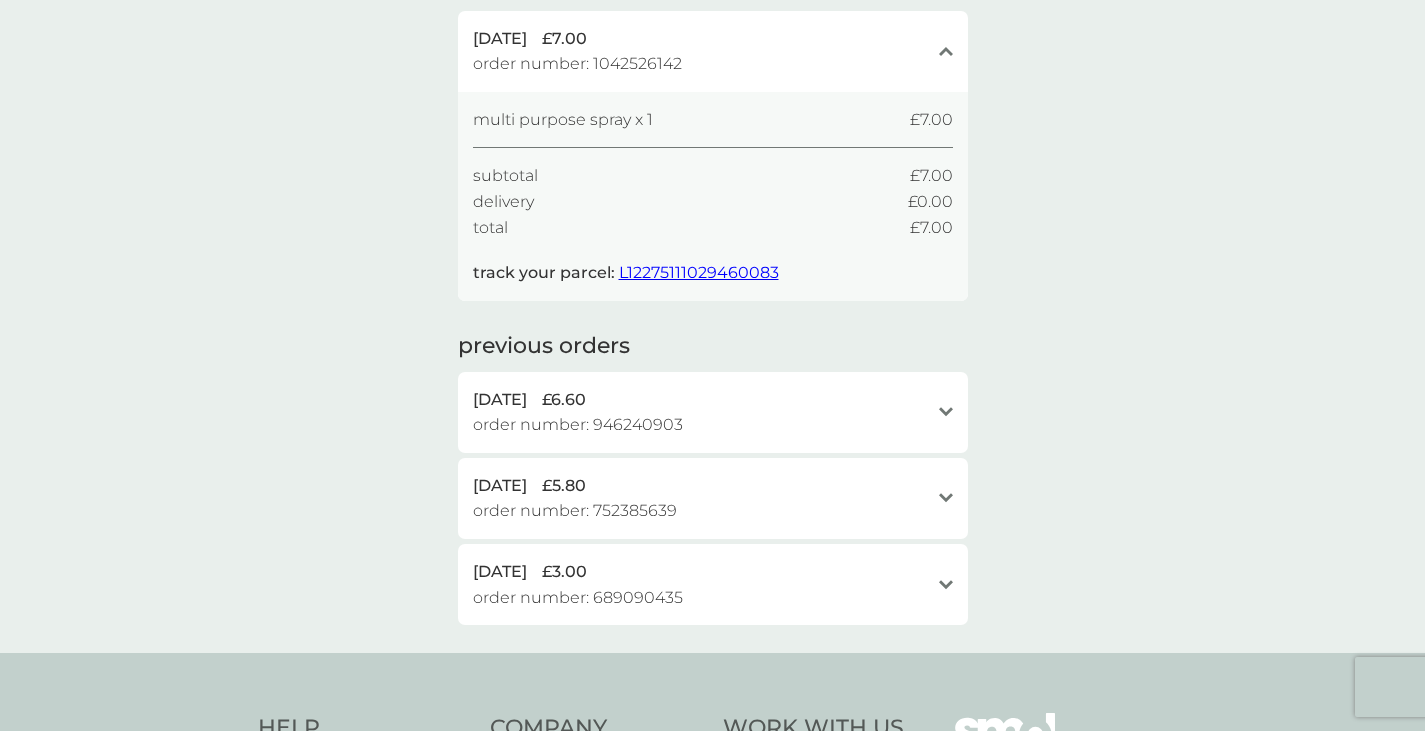 click on "L12275111029460083" at bounding box center [699, 272] 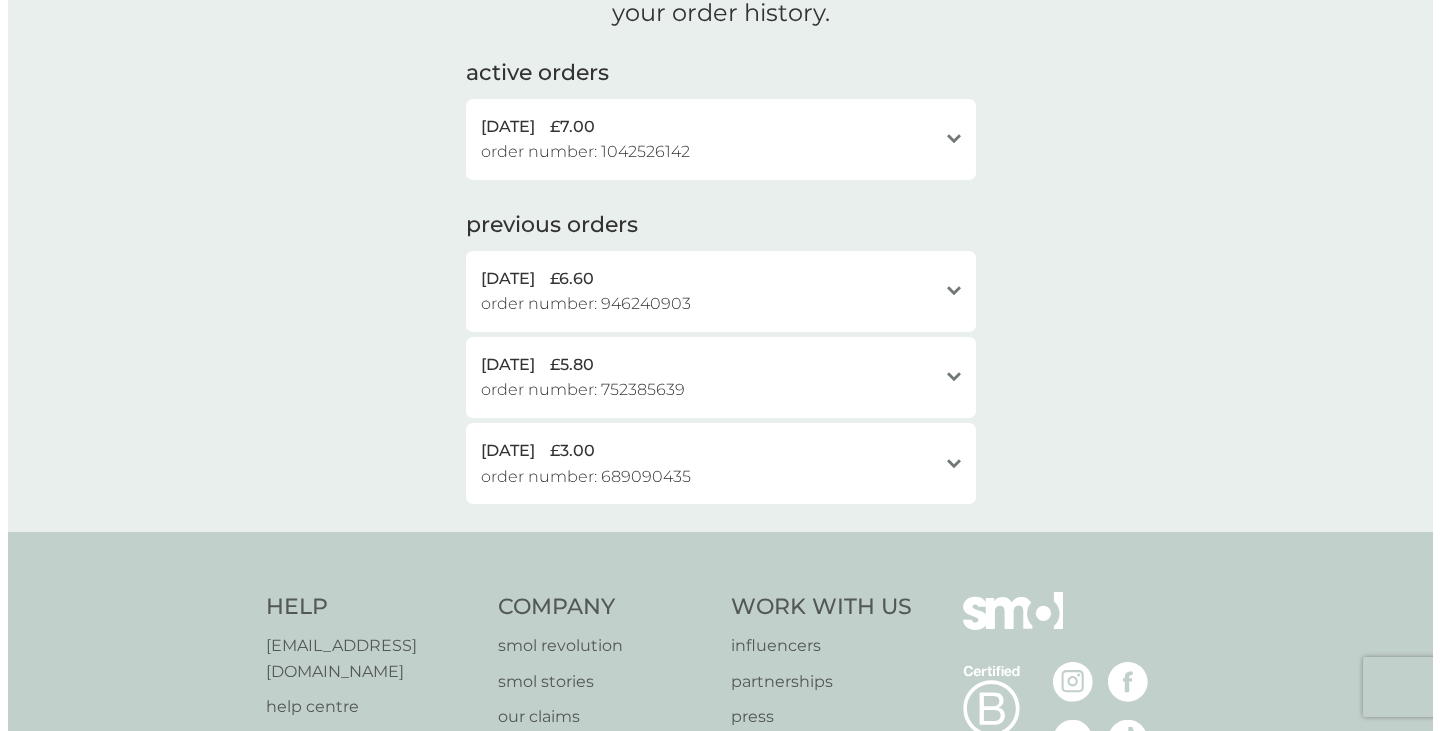 scroll, scrollTop: 0, scrollLeft: 0, axis: both 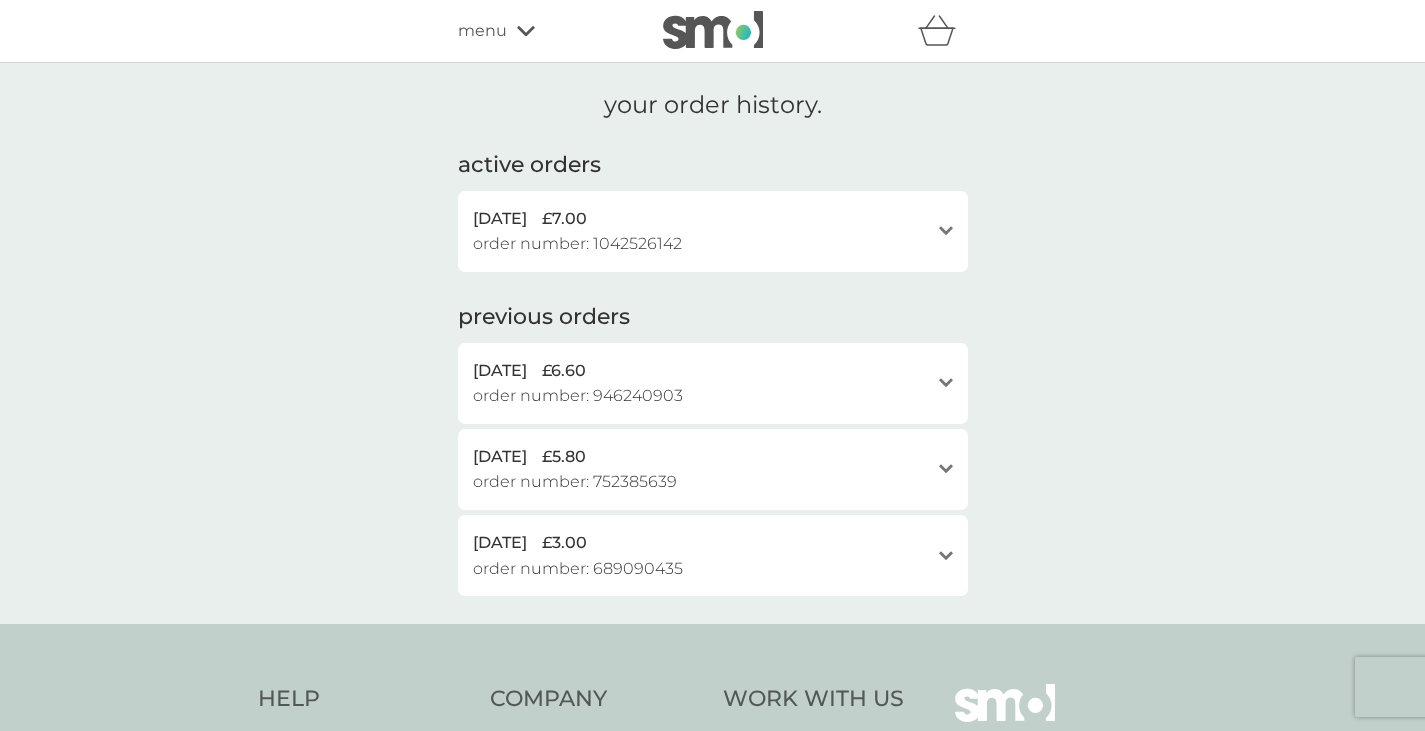 drag, startPoint x: 503, startPoint y: 14, endPoint x: 506, endPoint y: 30, distance: 16.27882 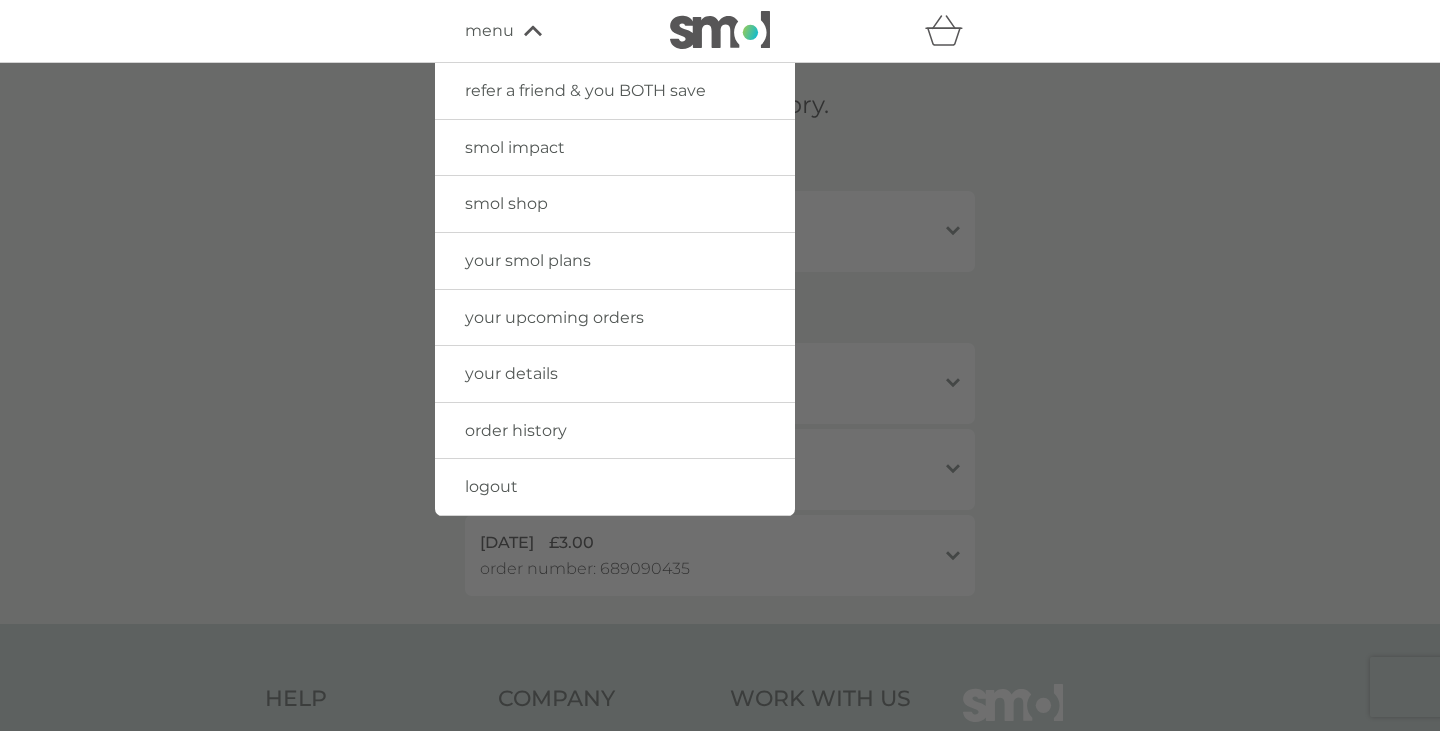 click on "your details" at bounding box center [615, 374] 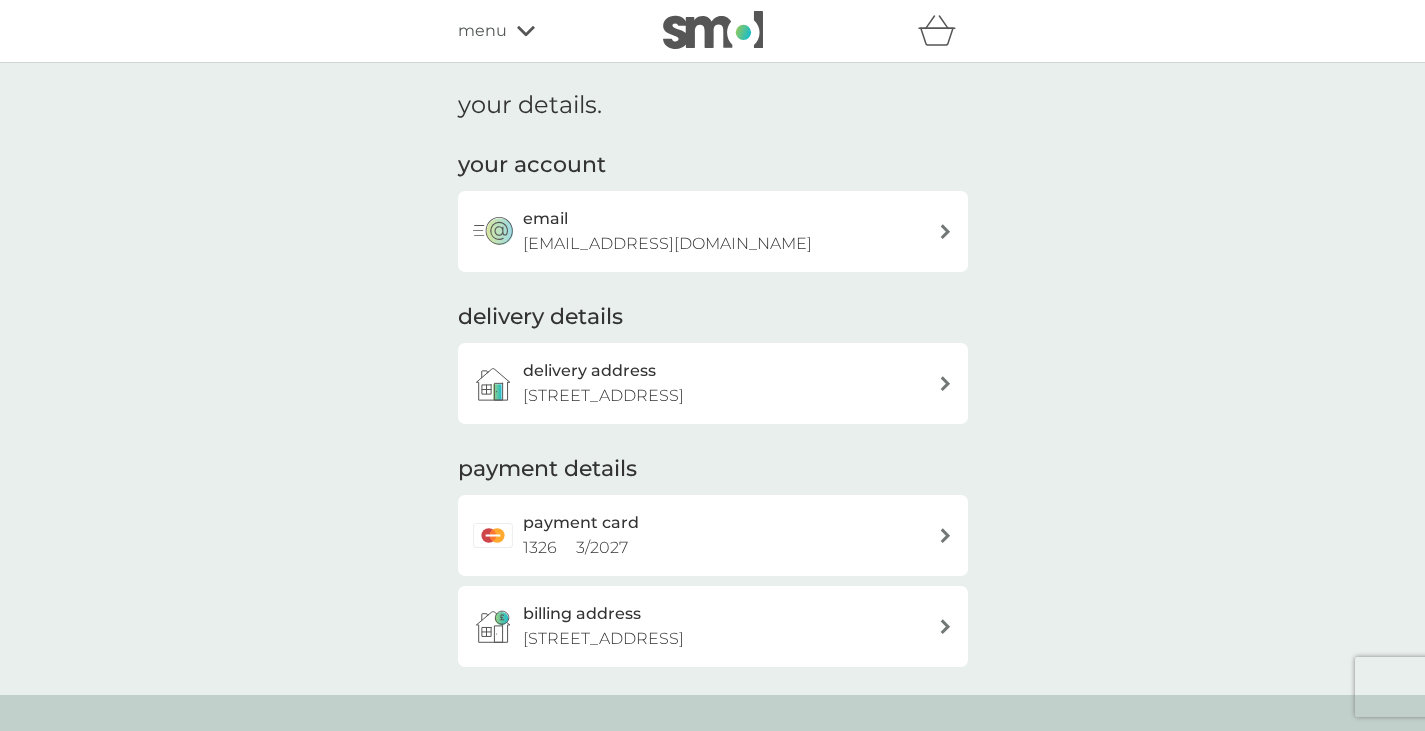 click on "menu" at bounding box center [543, 31] 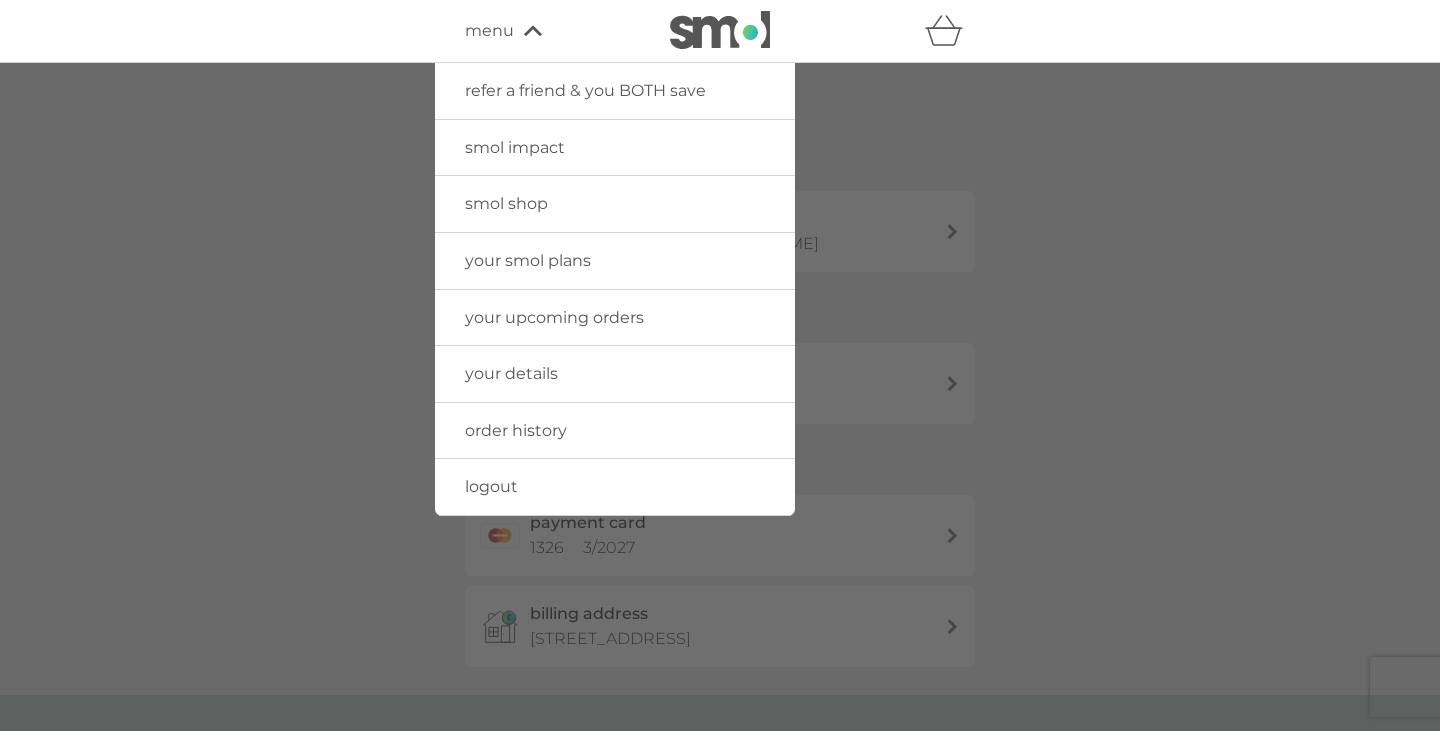 click on "logout" at bounding box center (615, 487) 